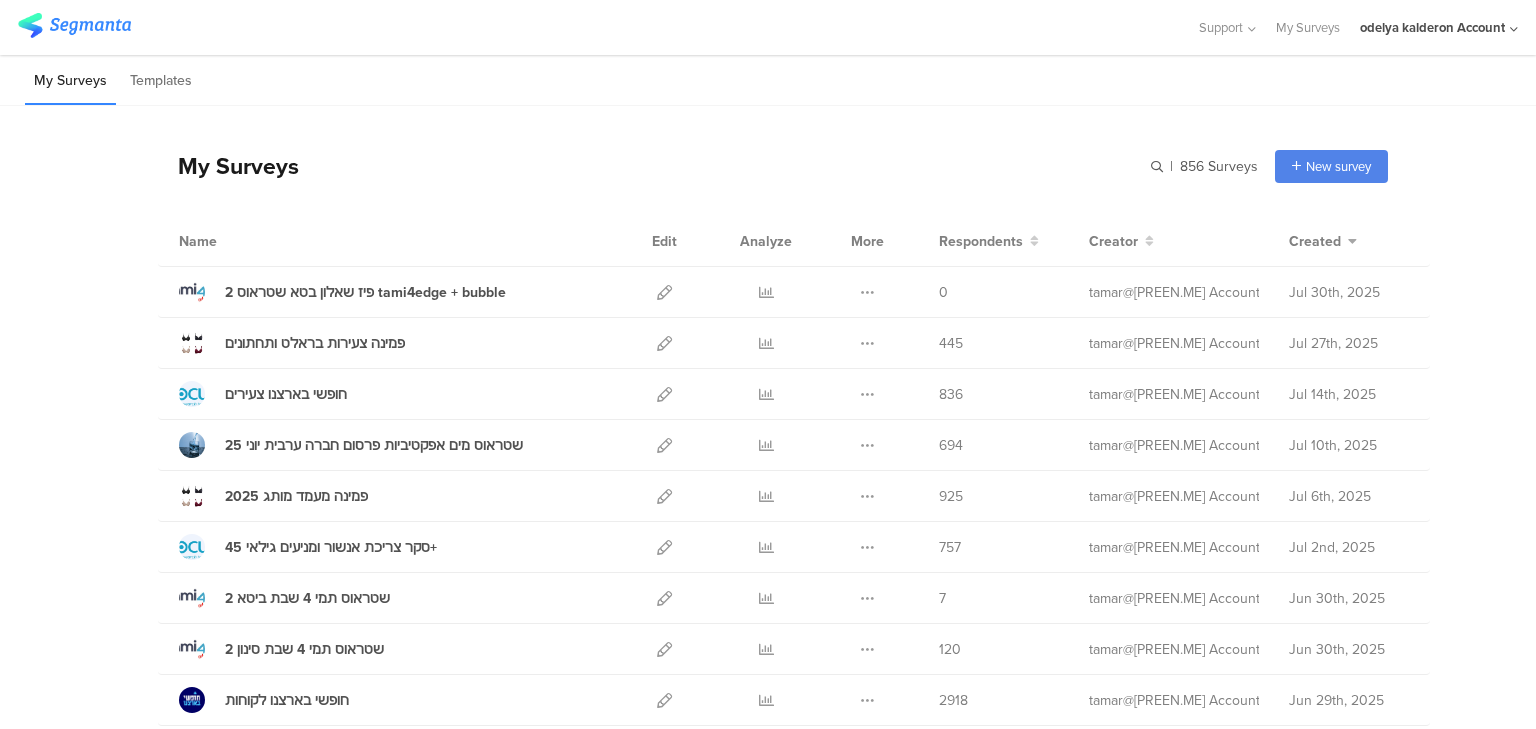 scroll, scrollTop: 0, scrollLeft: 0, axis: both 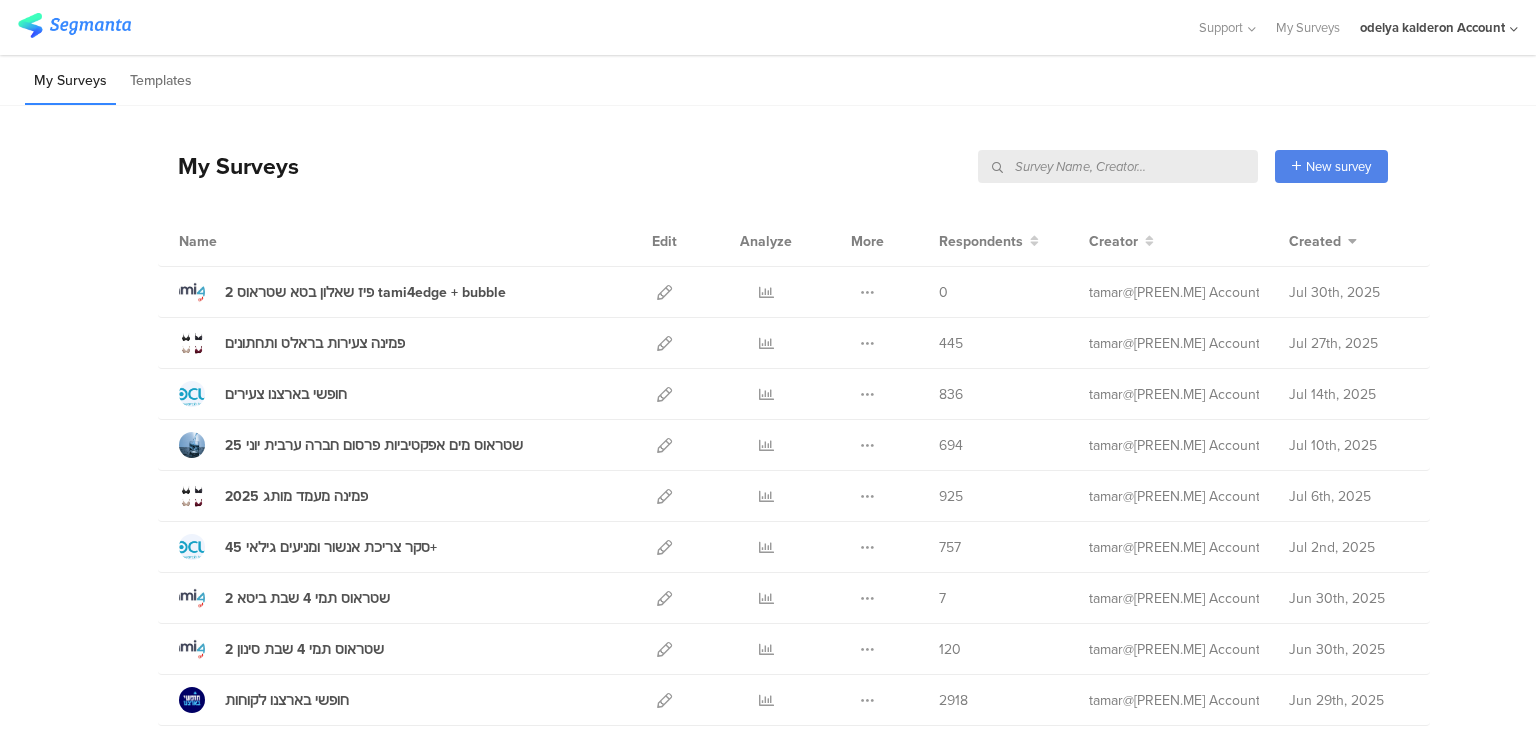 click at bounding box center (1118, 166) 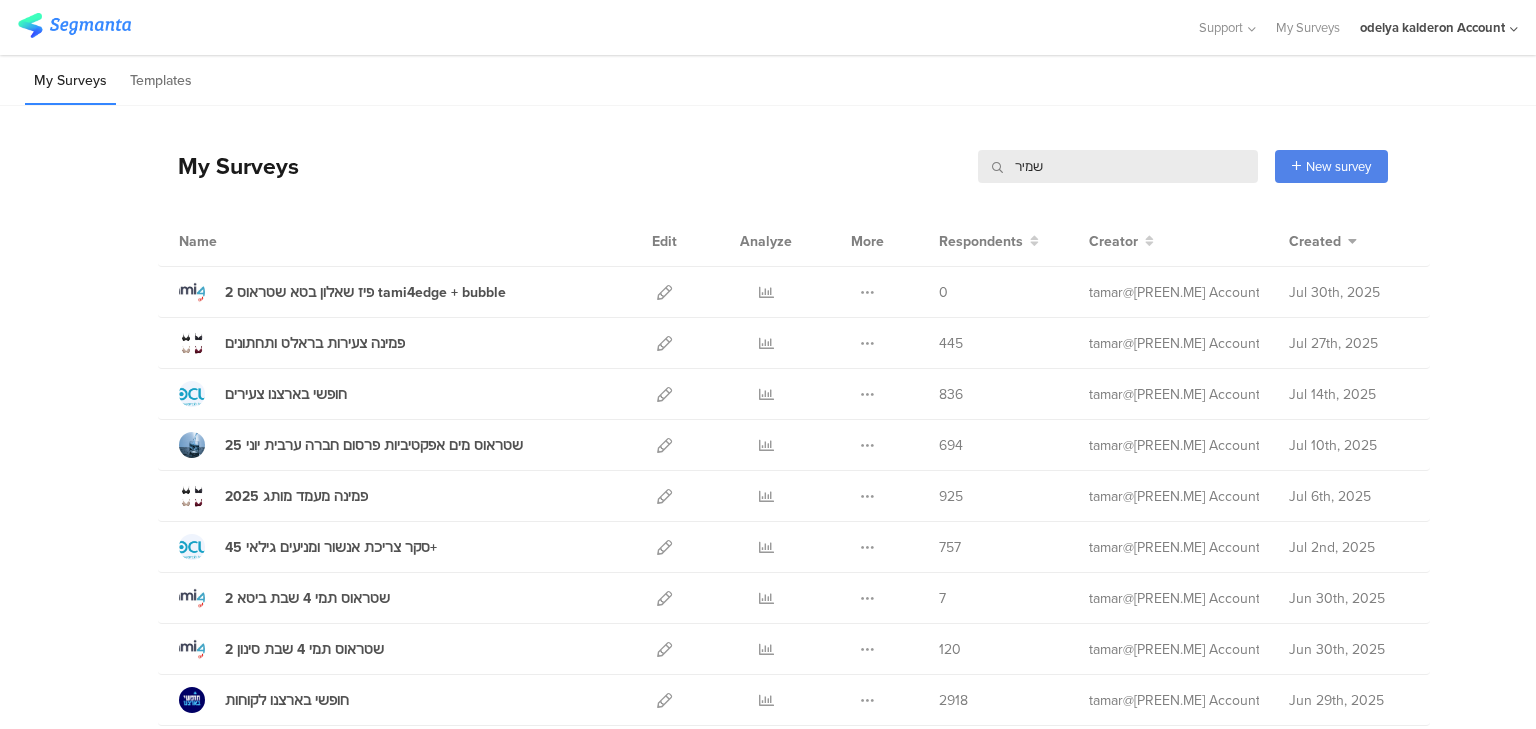 type on "שמיר" 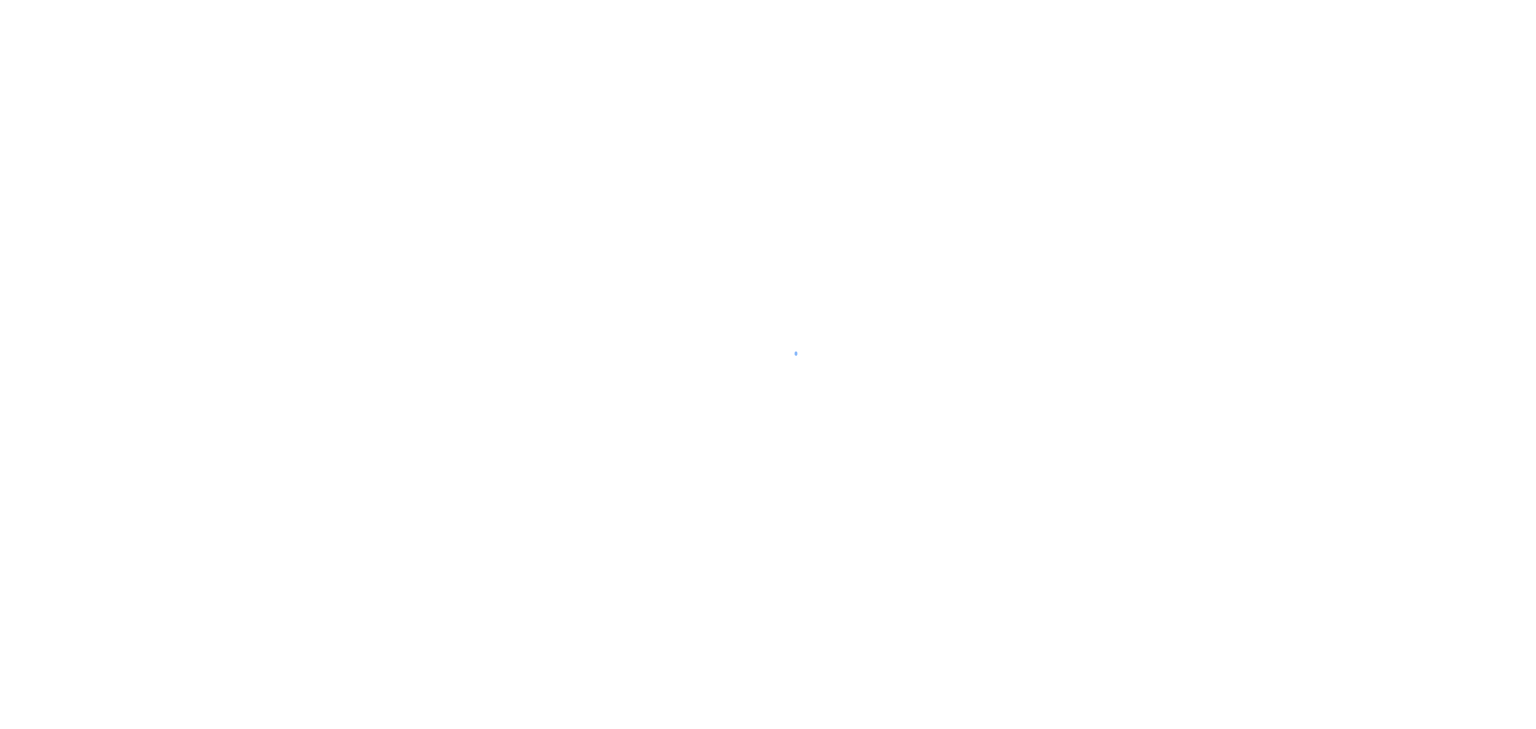 scroll, scrollTop: 0, scrollLeft: 0, axis: both 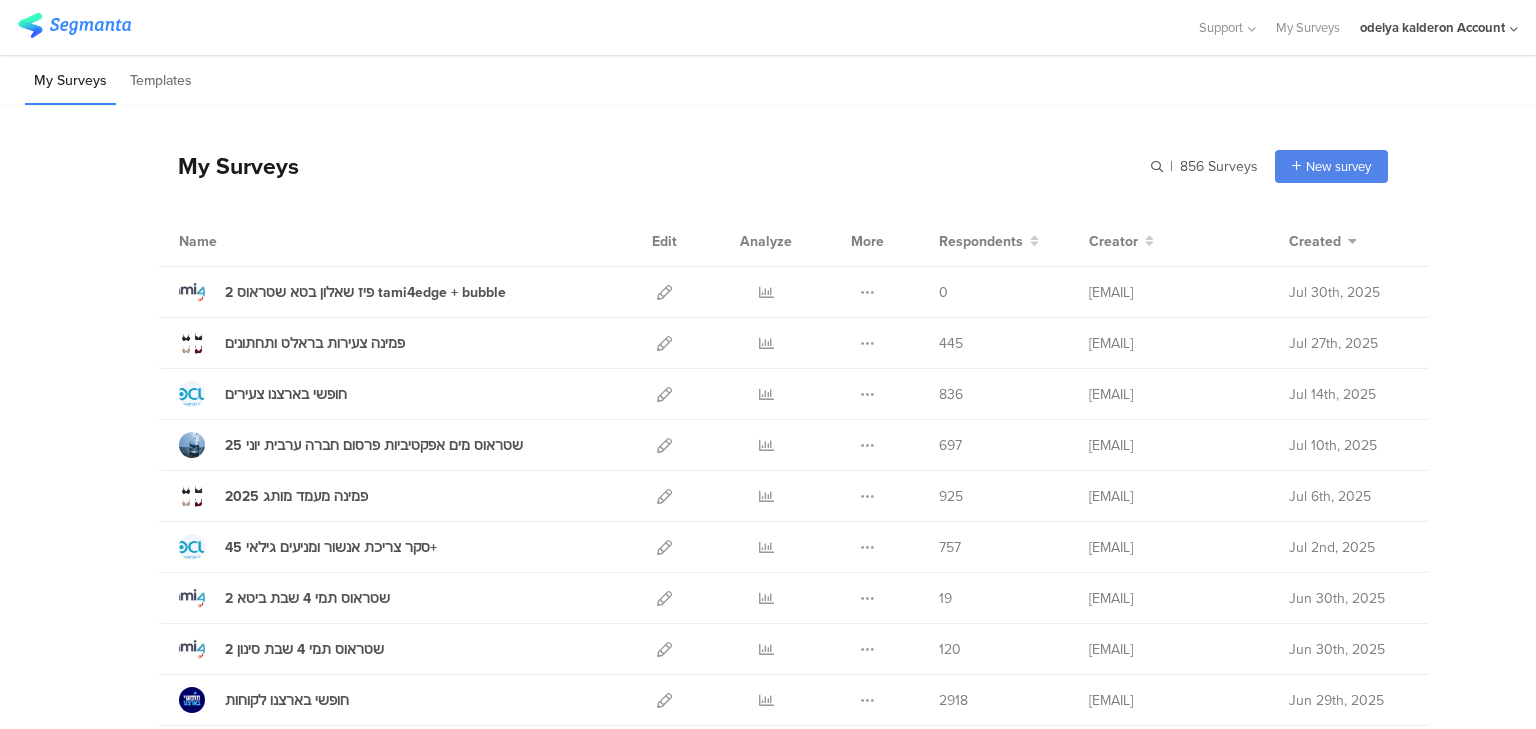 click at bounding box center (0, 0) 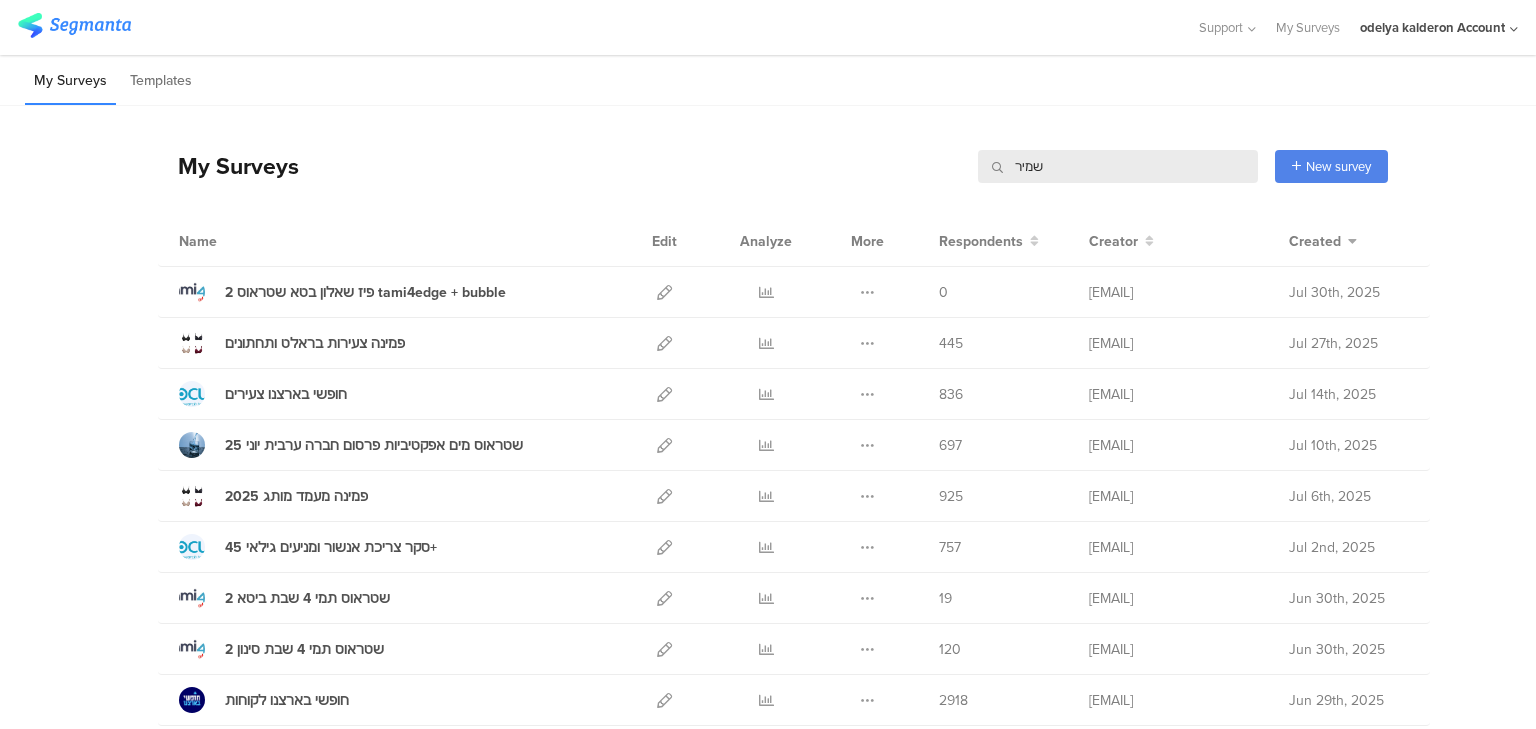 type on "שמיר" 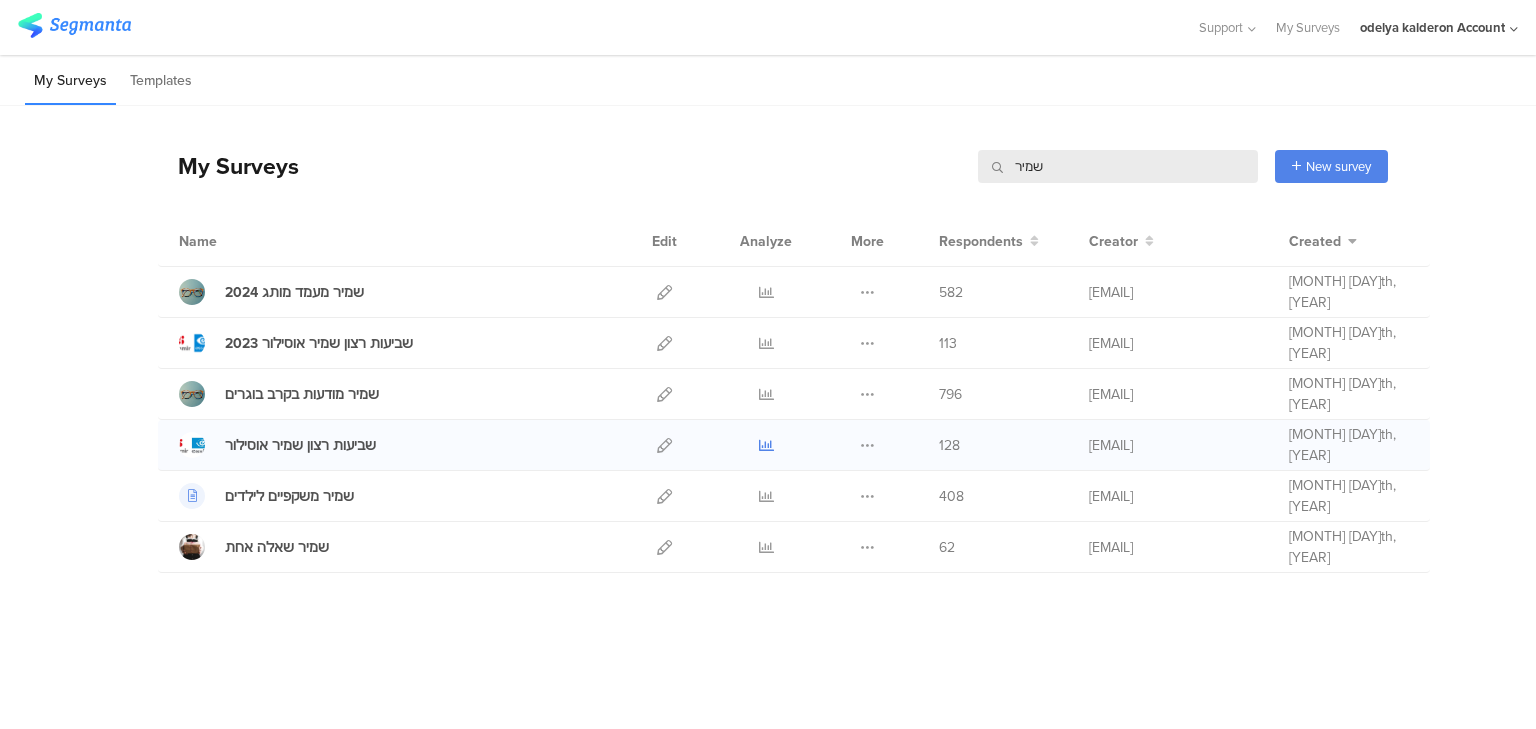 click at bounding box center [766, 445] 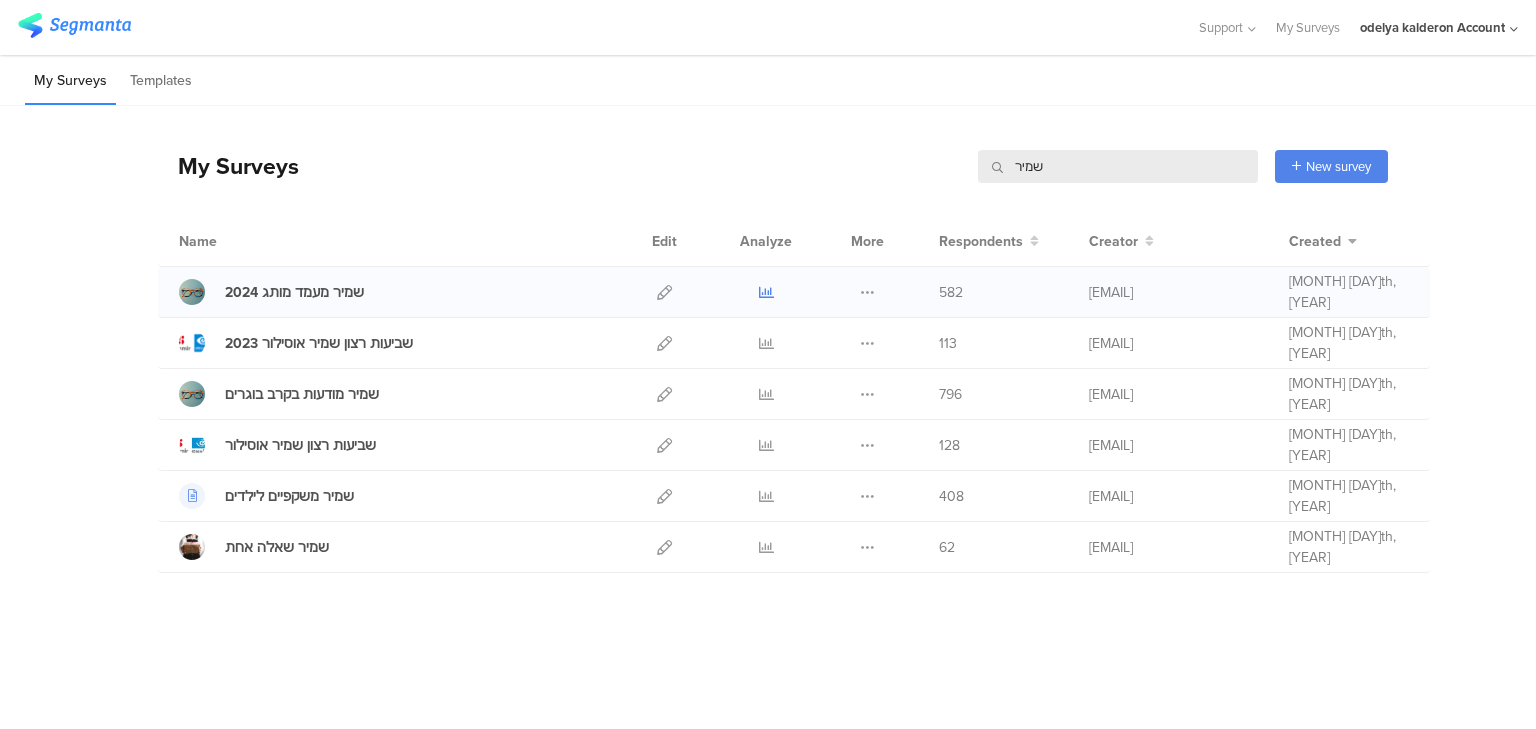 click at bounding box center (766, 292) 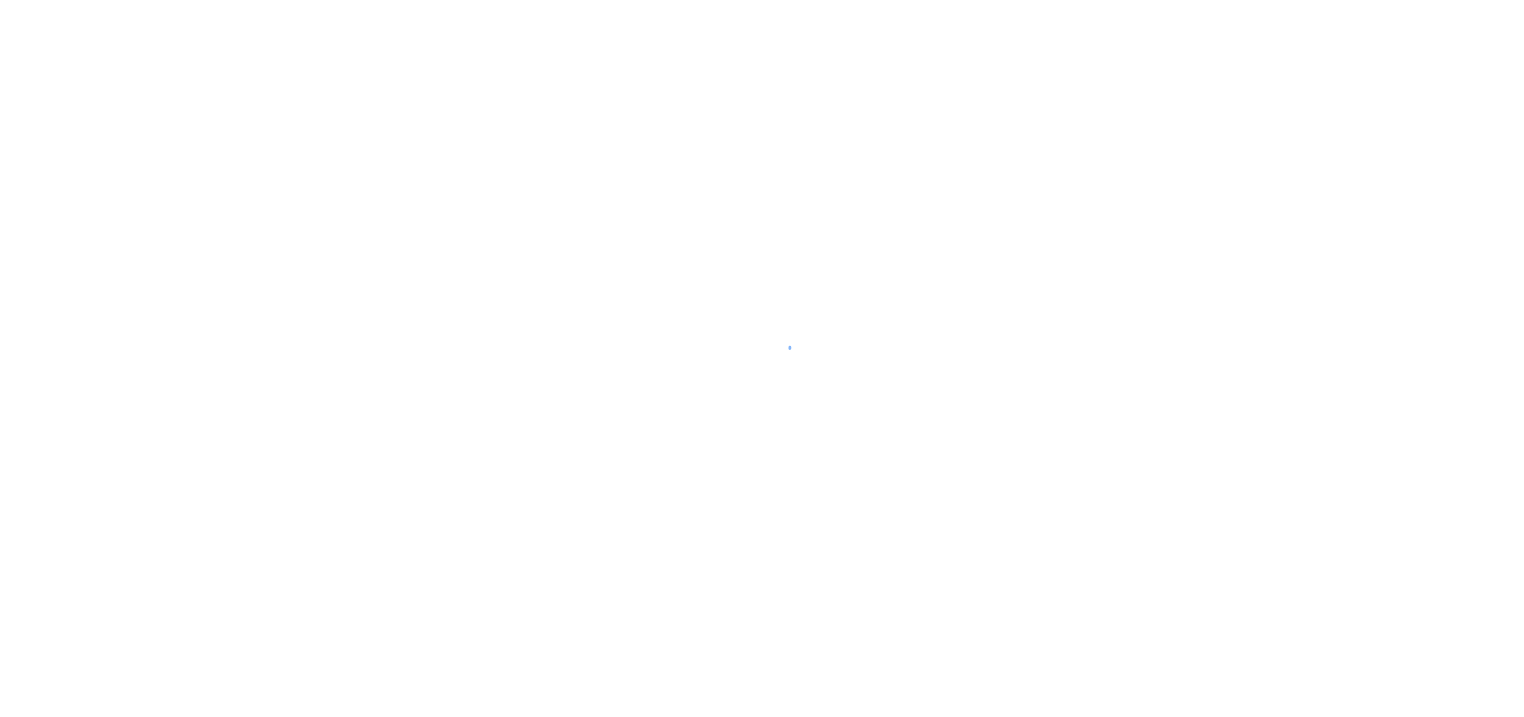 scroll, scrollTop: 0, scrollLeft: 0, axis: both 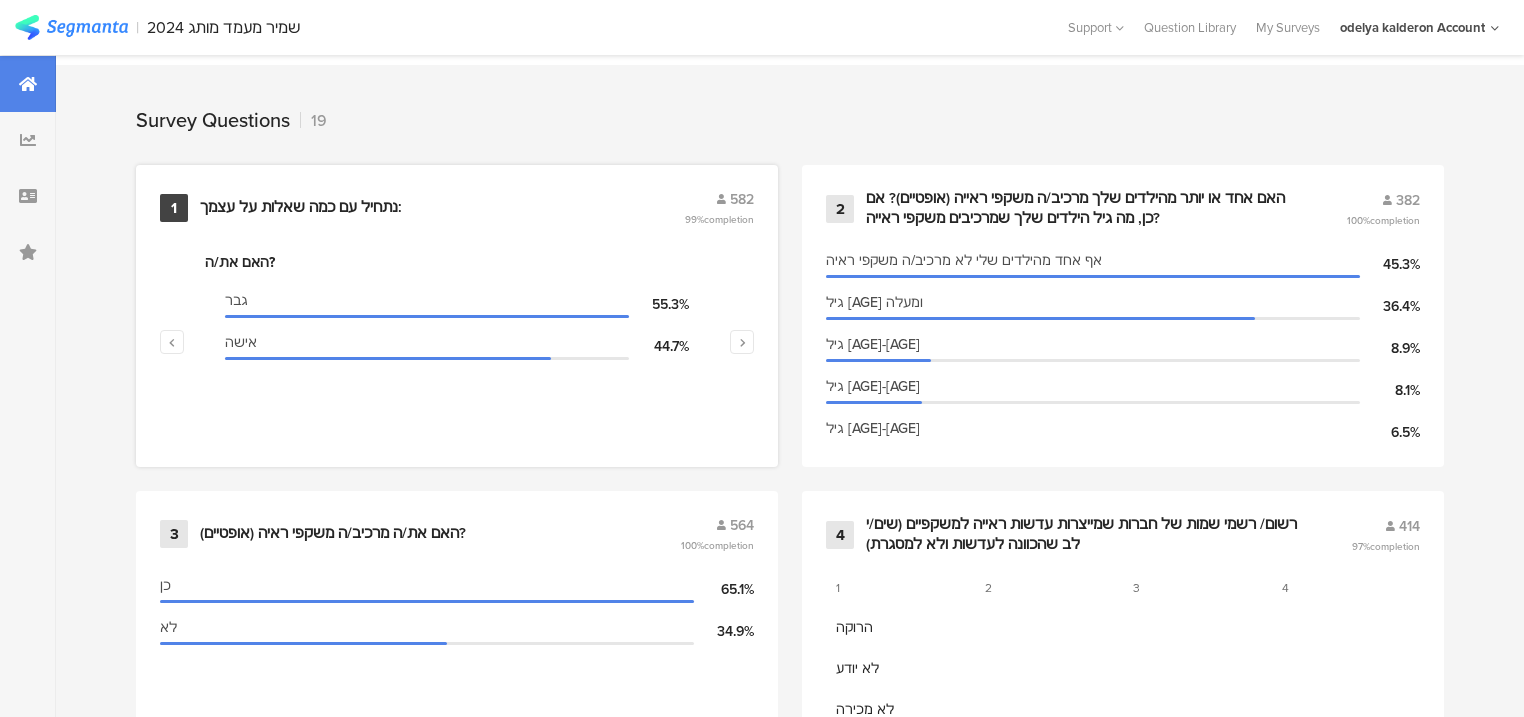 click on "נתחיל עם כמה ﻿שאלות על עצמך:" at bounding box center [301, 208] 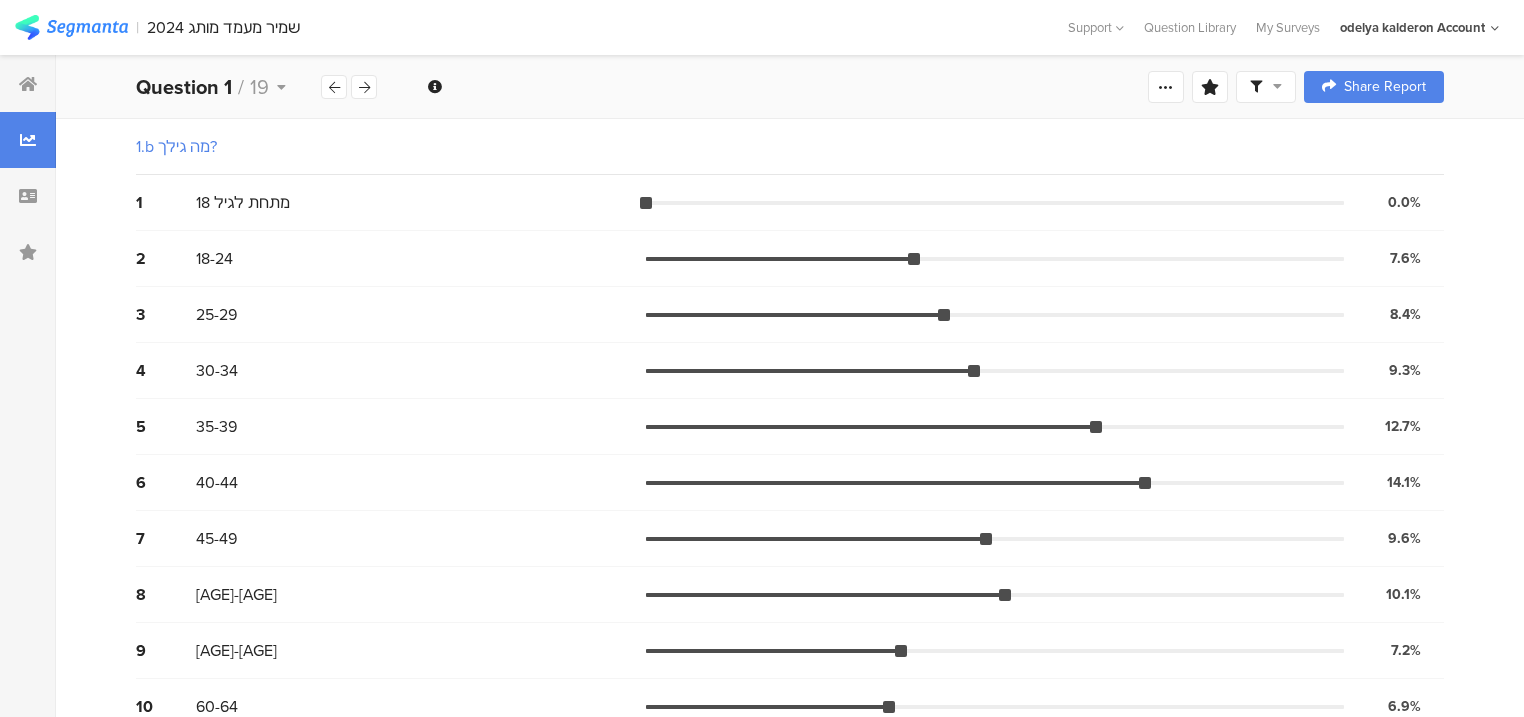 scroll, scrollTop: 80, scrollLeft: 0, axis: vertical 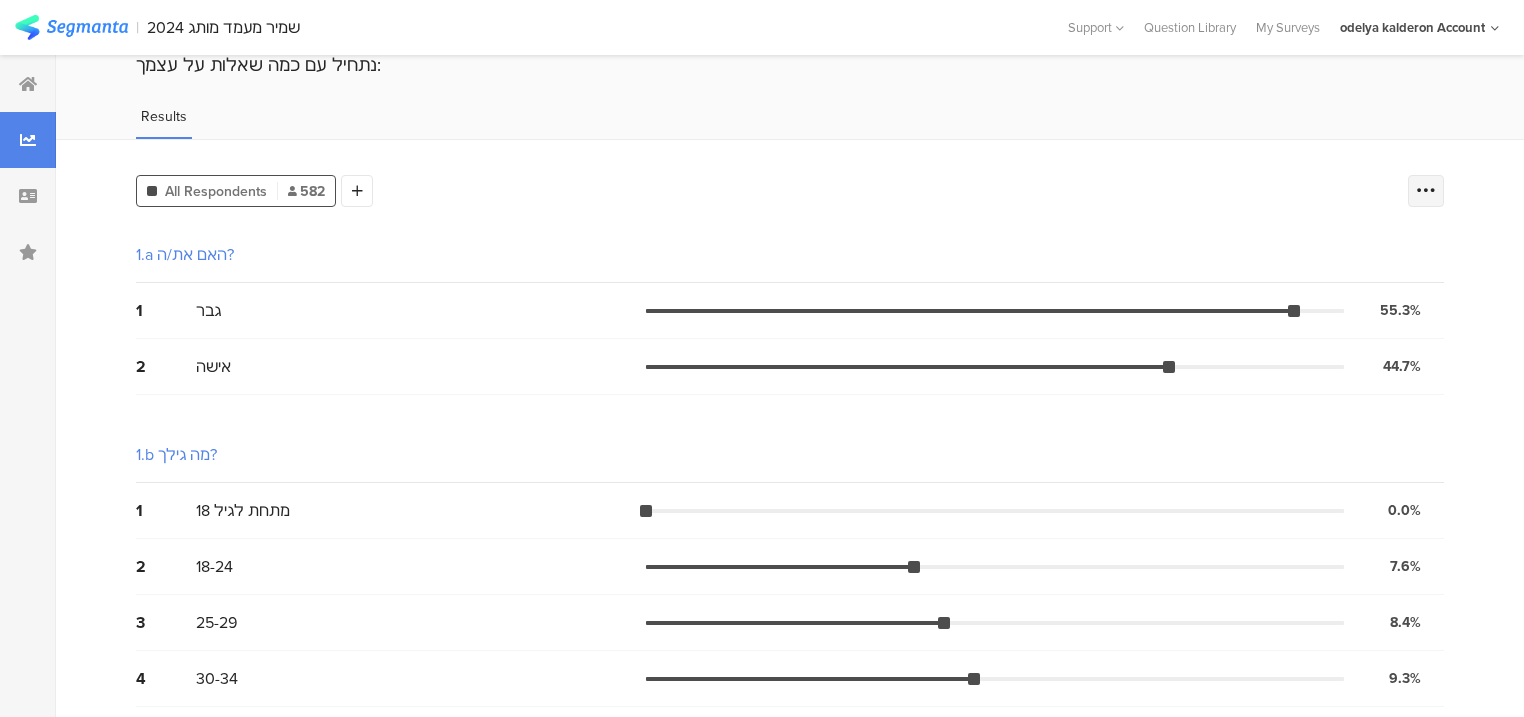 click at bounding box center [1426, 191] 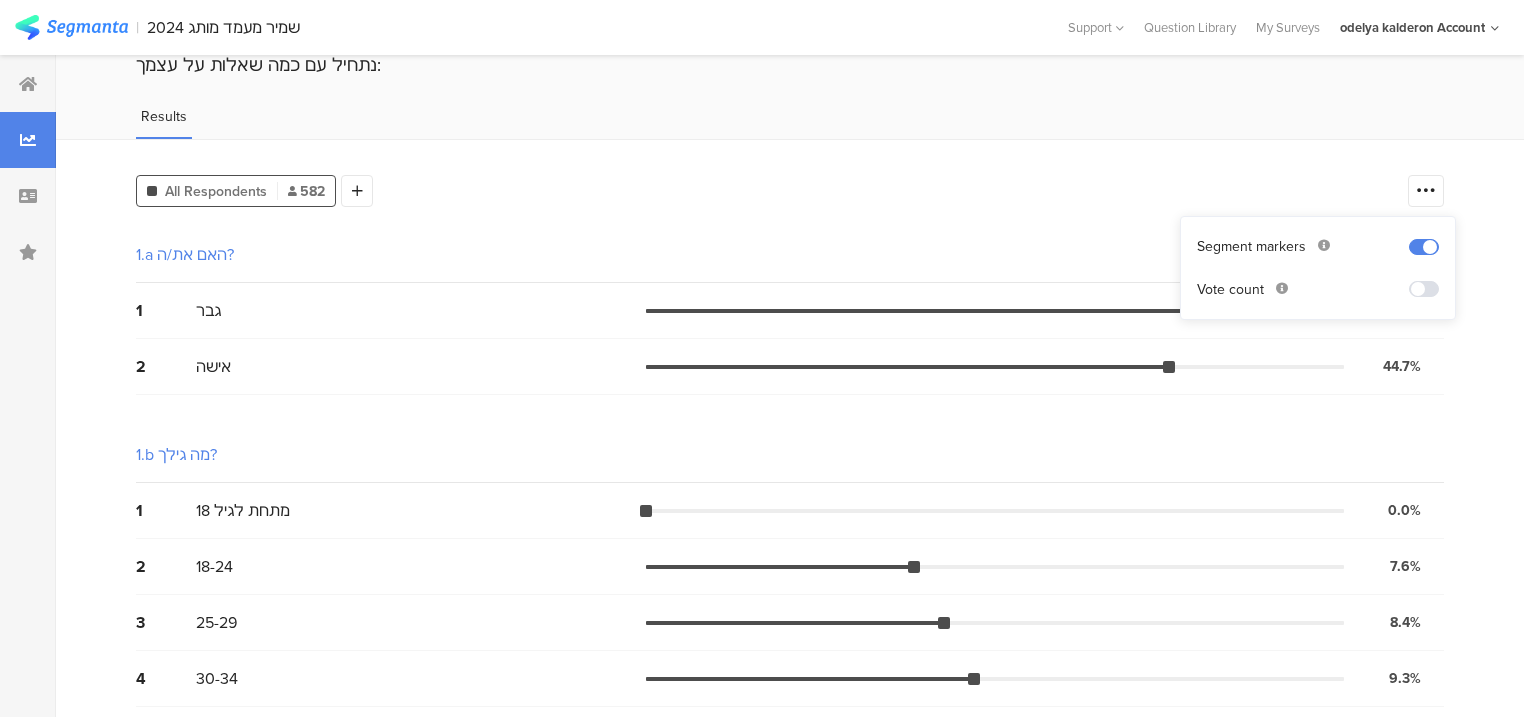 click at bounding box center [1424, 289] 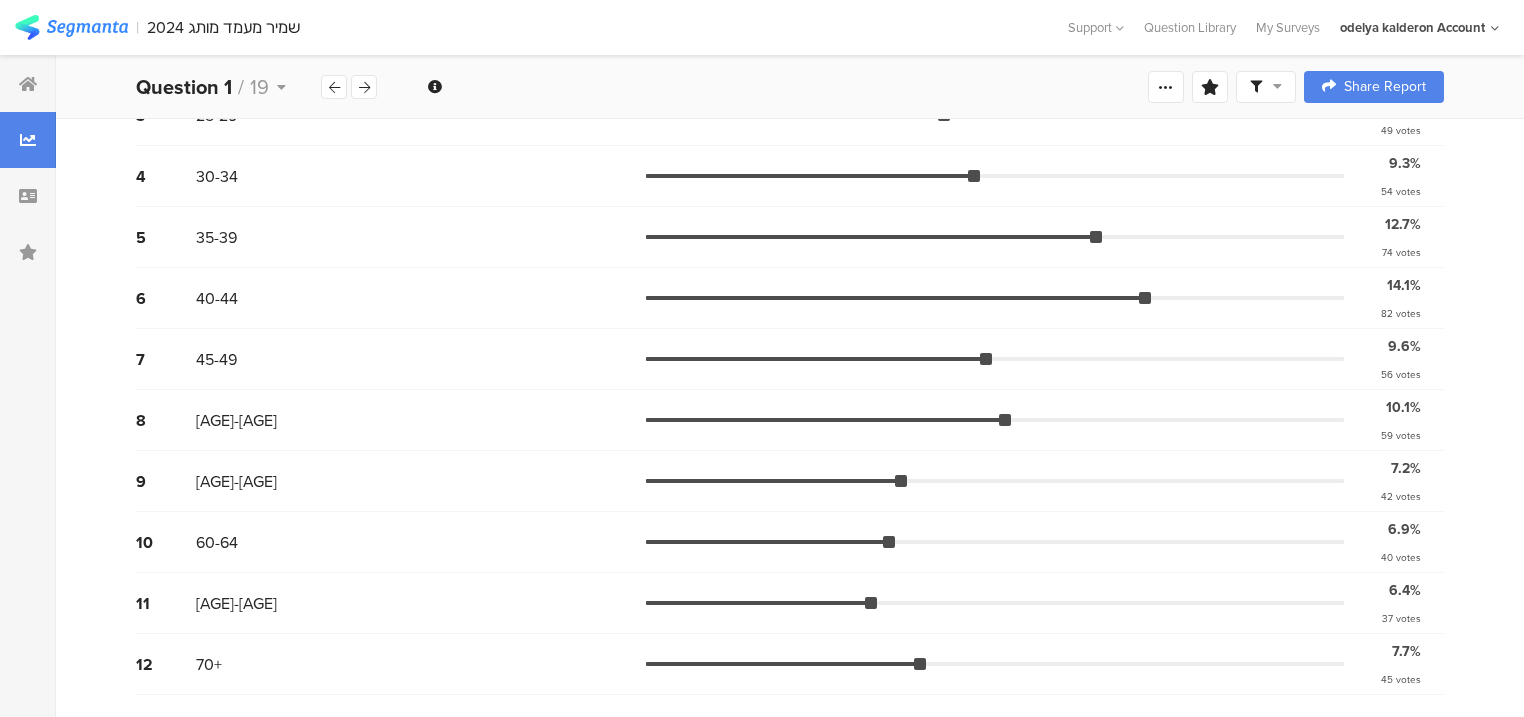 scroll, scrollTop: 640, scrollLeft: 0, axis: vertical 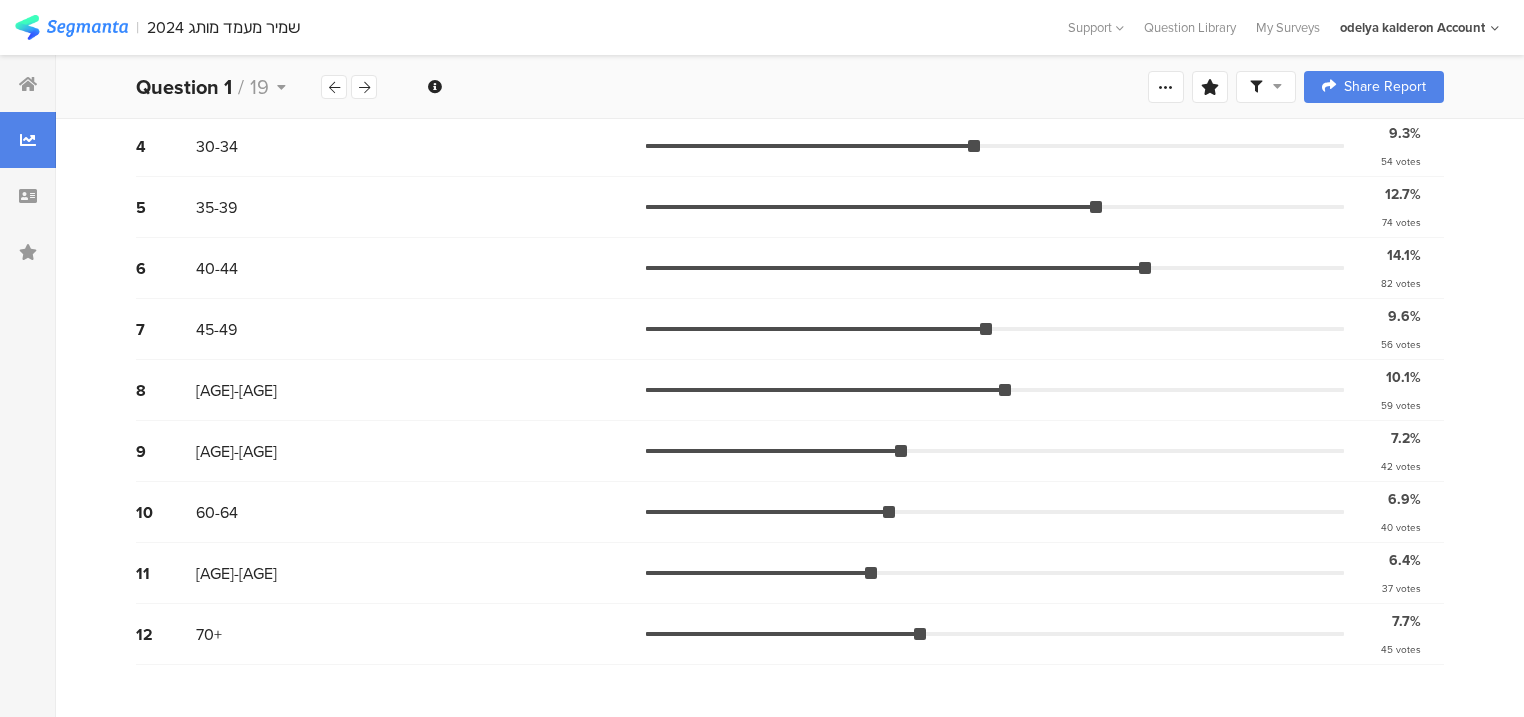 drag, startPoint x: 259, startPoint y: 662, endPoint x: 559, endPoint y: 766, distance: 317.51535 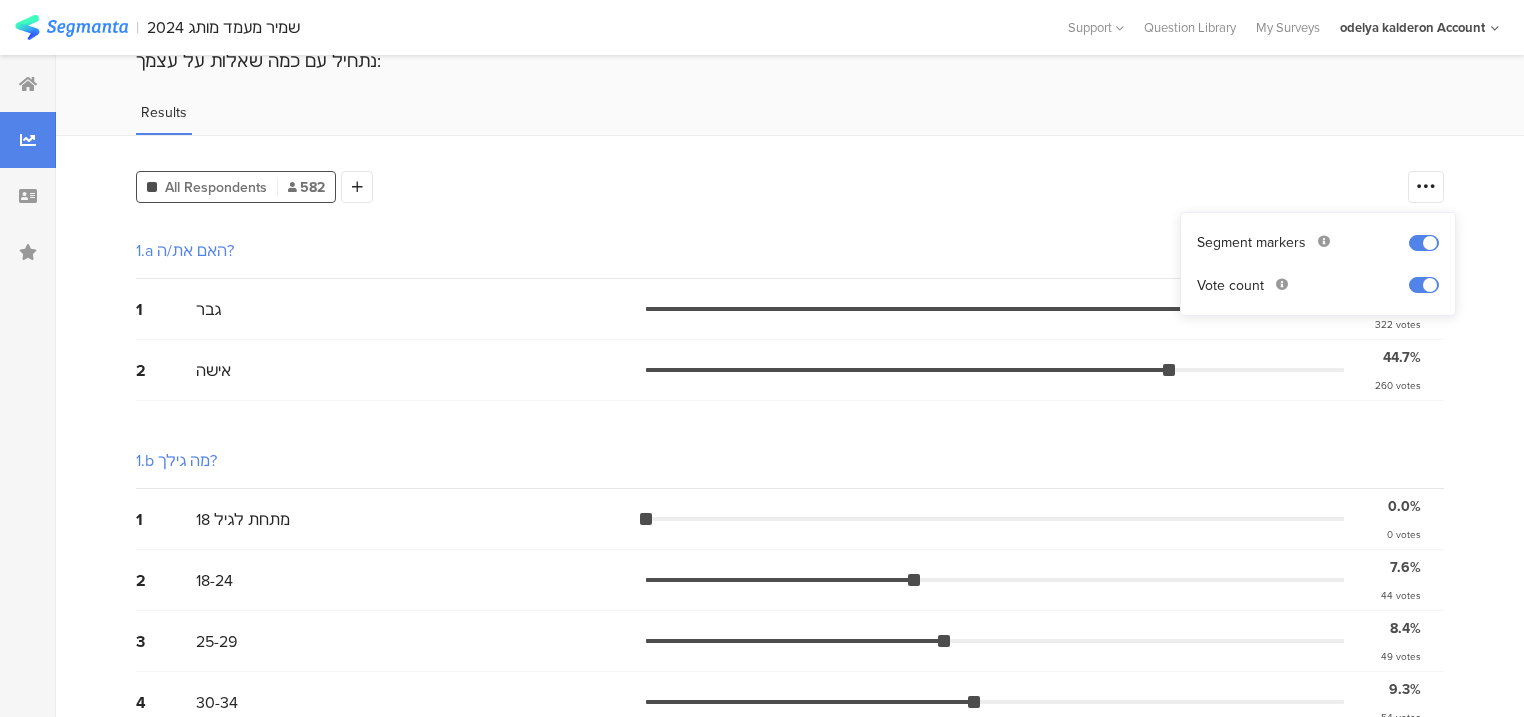 scroll, scrollTop: 0, scrollLeft: 0, axis: both 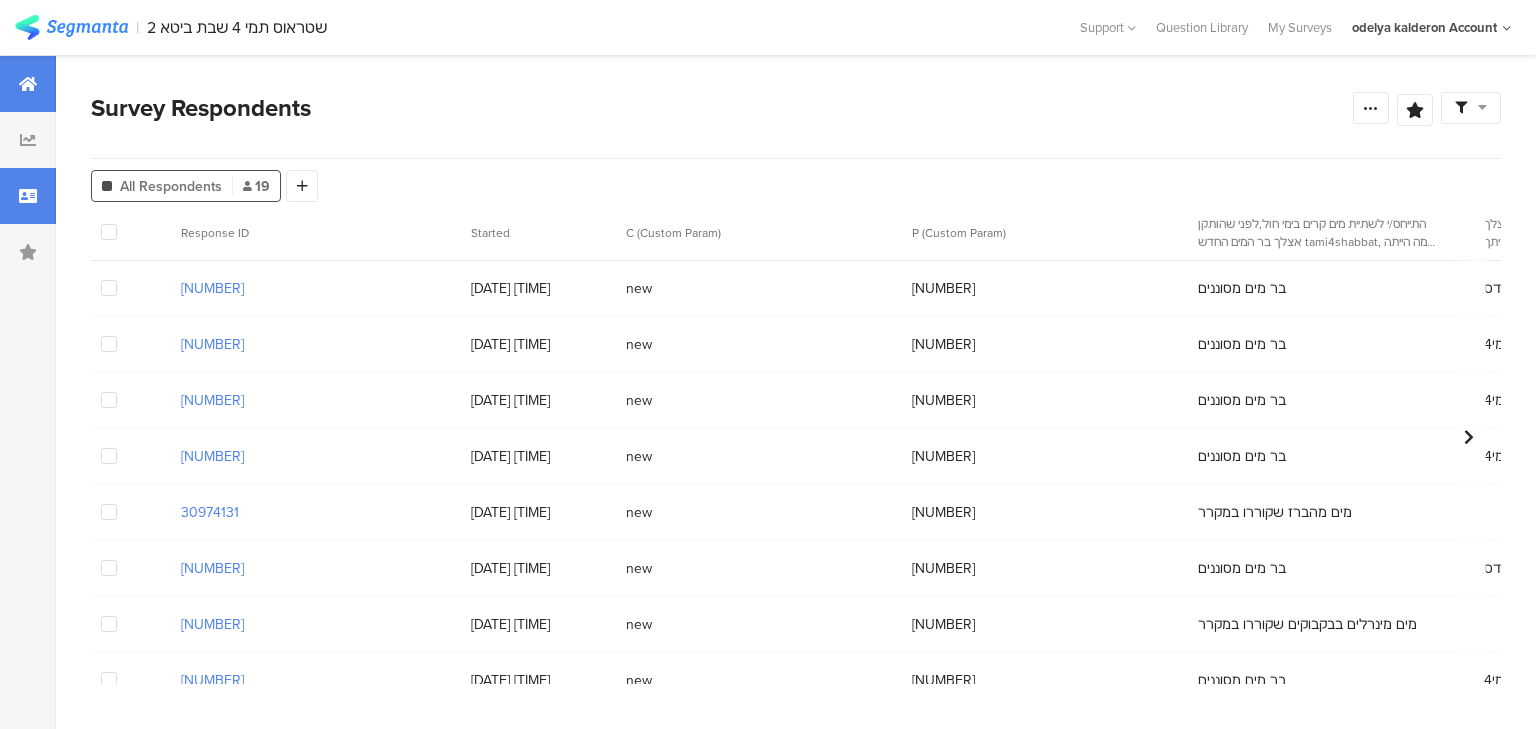 click at bounding box center (28, 84) 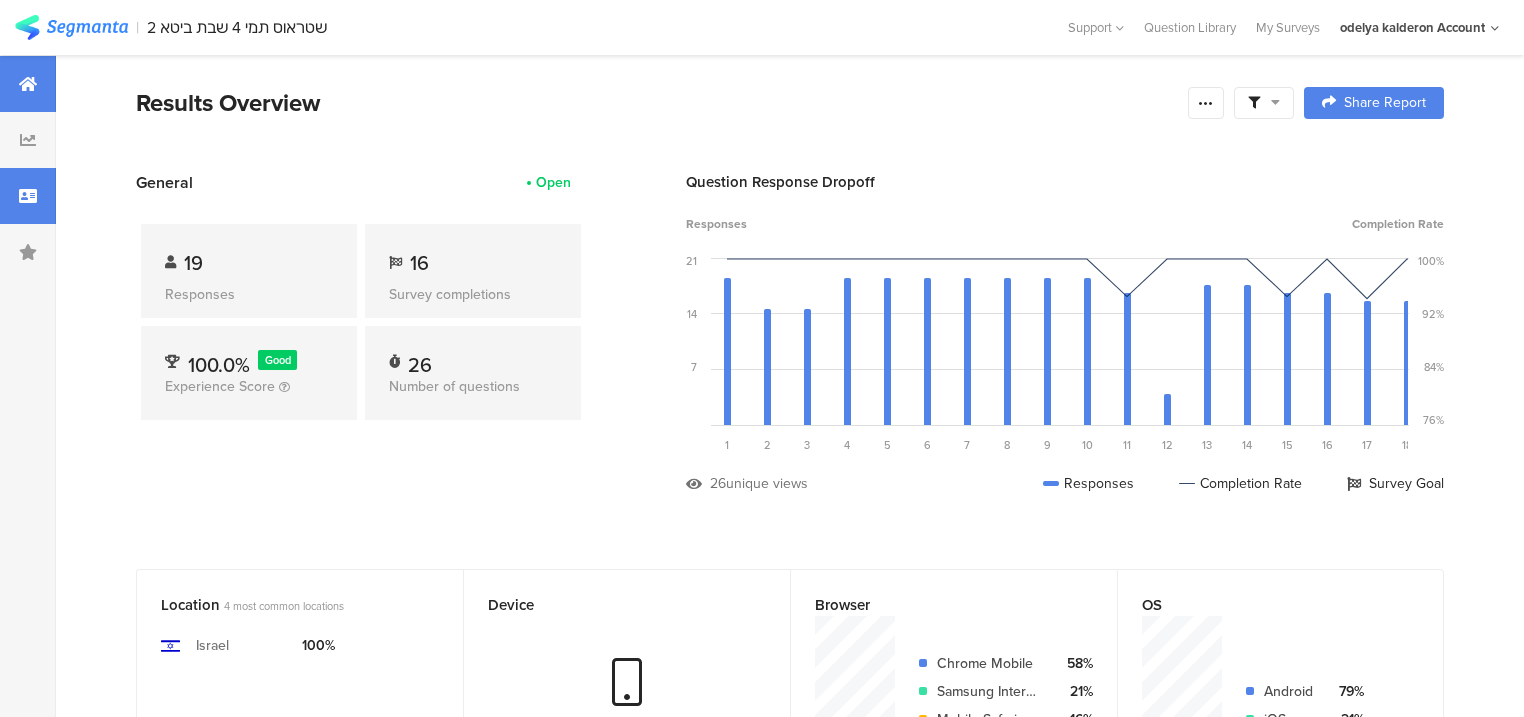 click at bounding box center (28, 196) 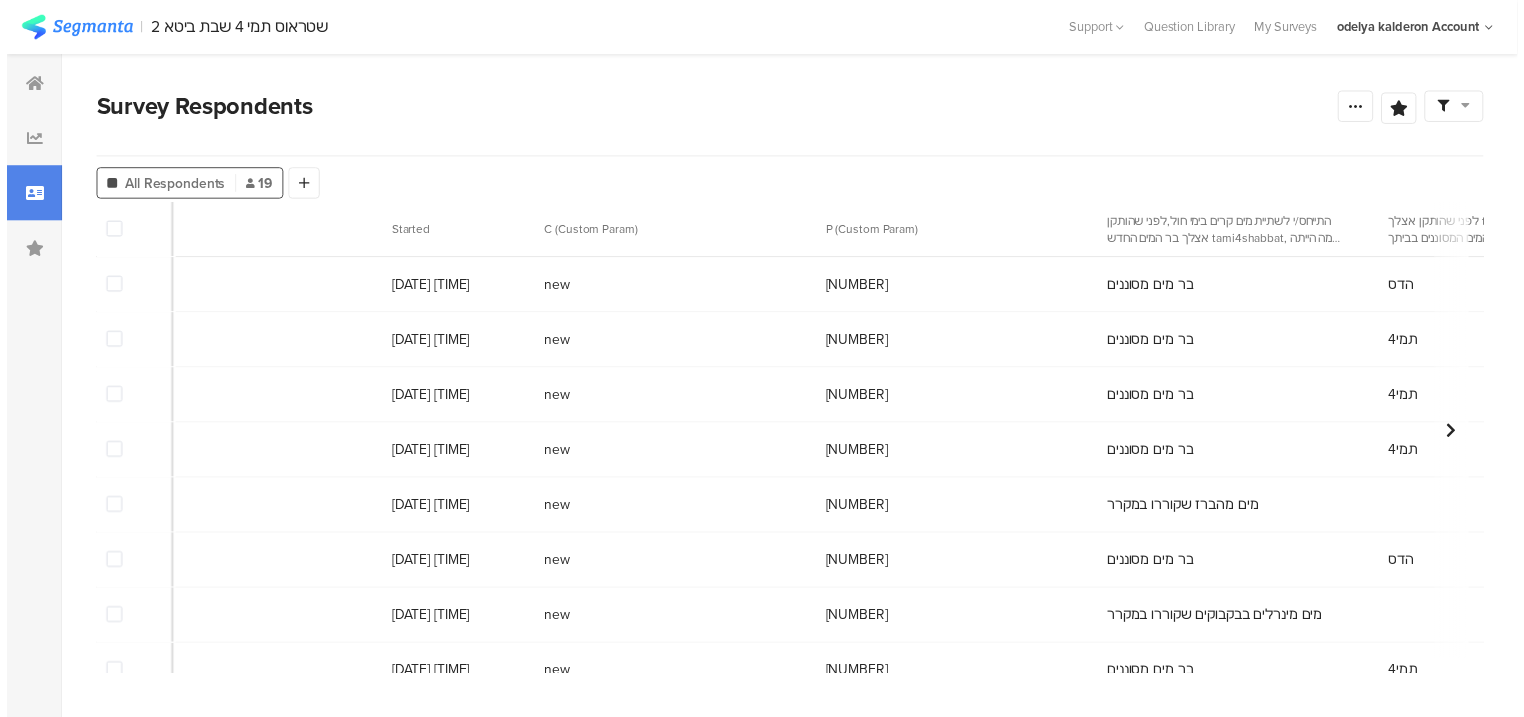 scroll, scrollTop: 0, scrollLeft: 0, axis: both 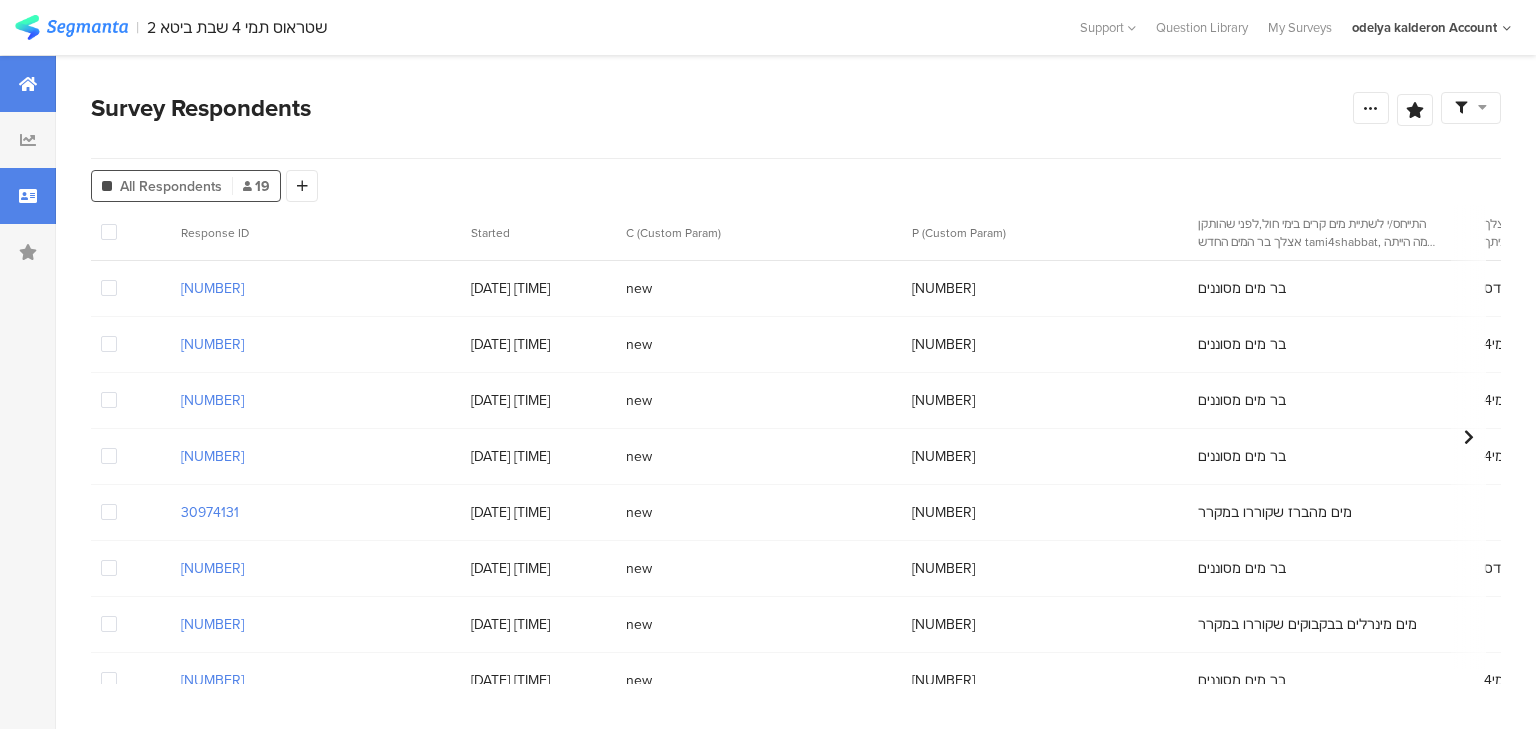 click at bounding box center (28, 84) 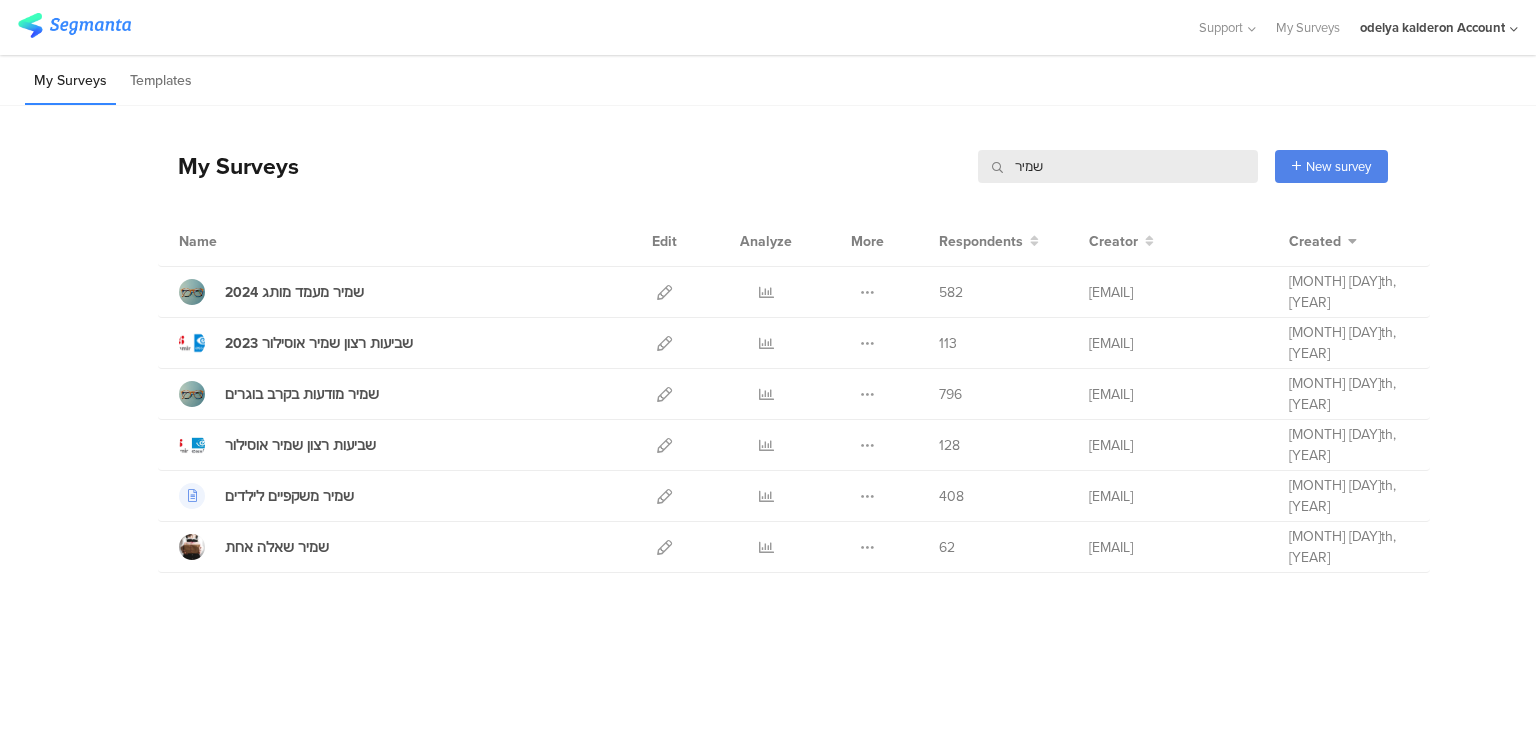 scroll, scrollTop: 0, scrollLeft: 0, axis: both 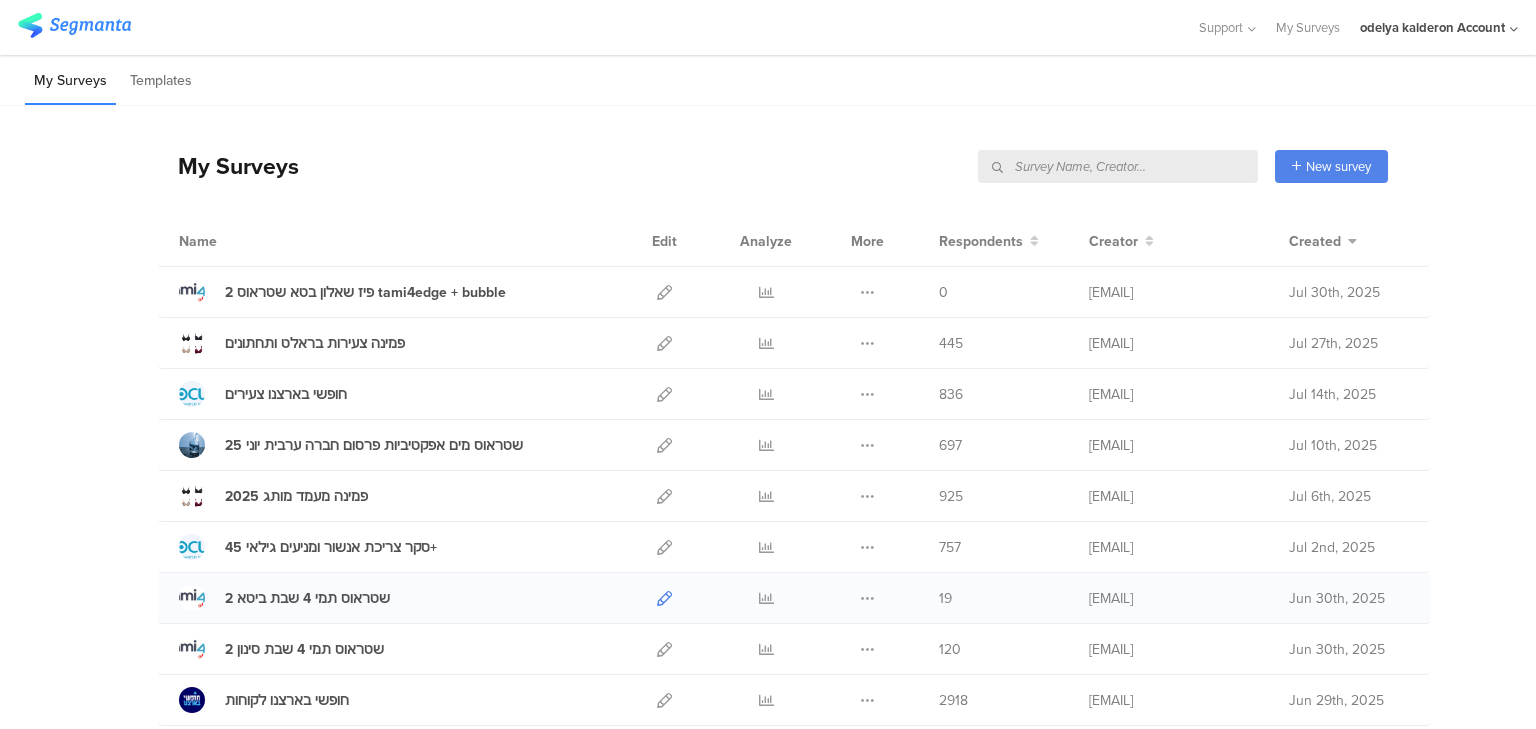 type 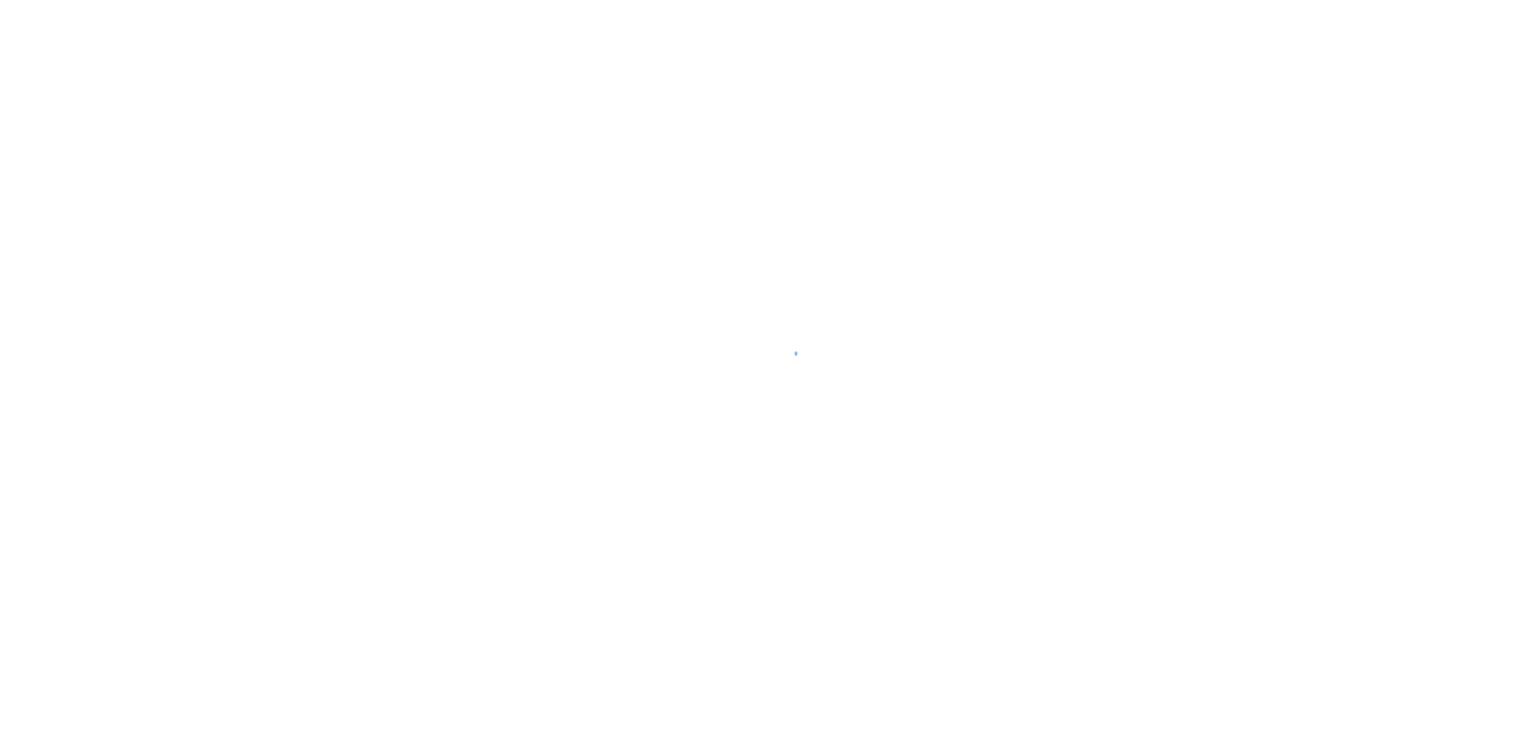 scroll, scrollTop: 0, scrollLeft: 0, axis: both 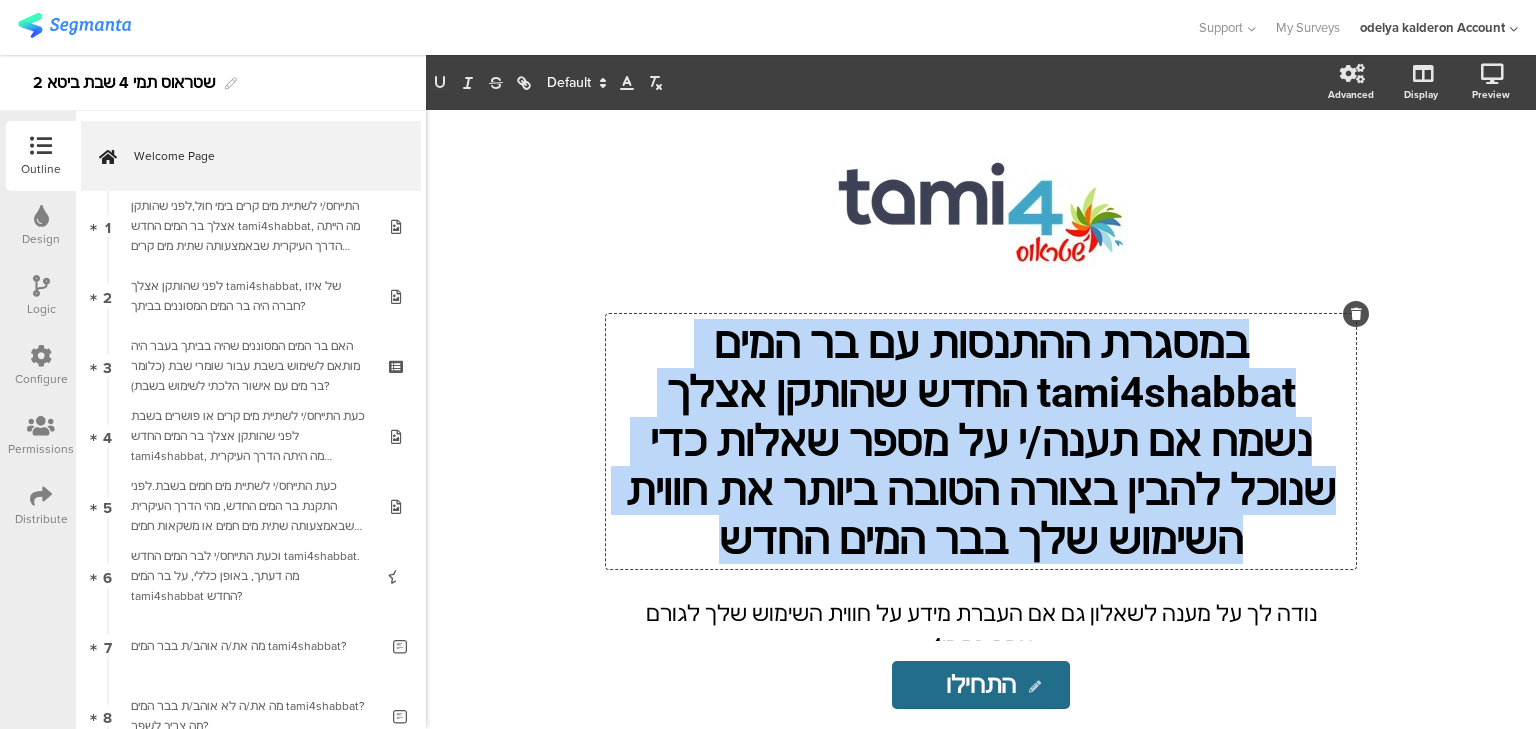 drag, startPoint x: 1344, startPoint y: 352, endPoint x: 798, endPoint y: 572, distance: 588.65607 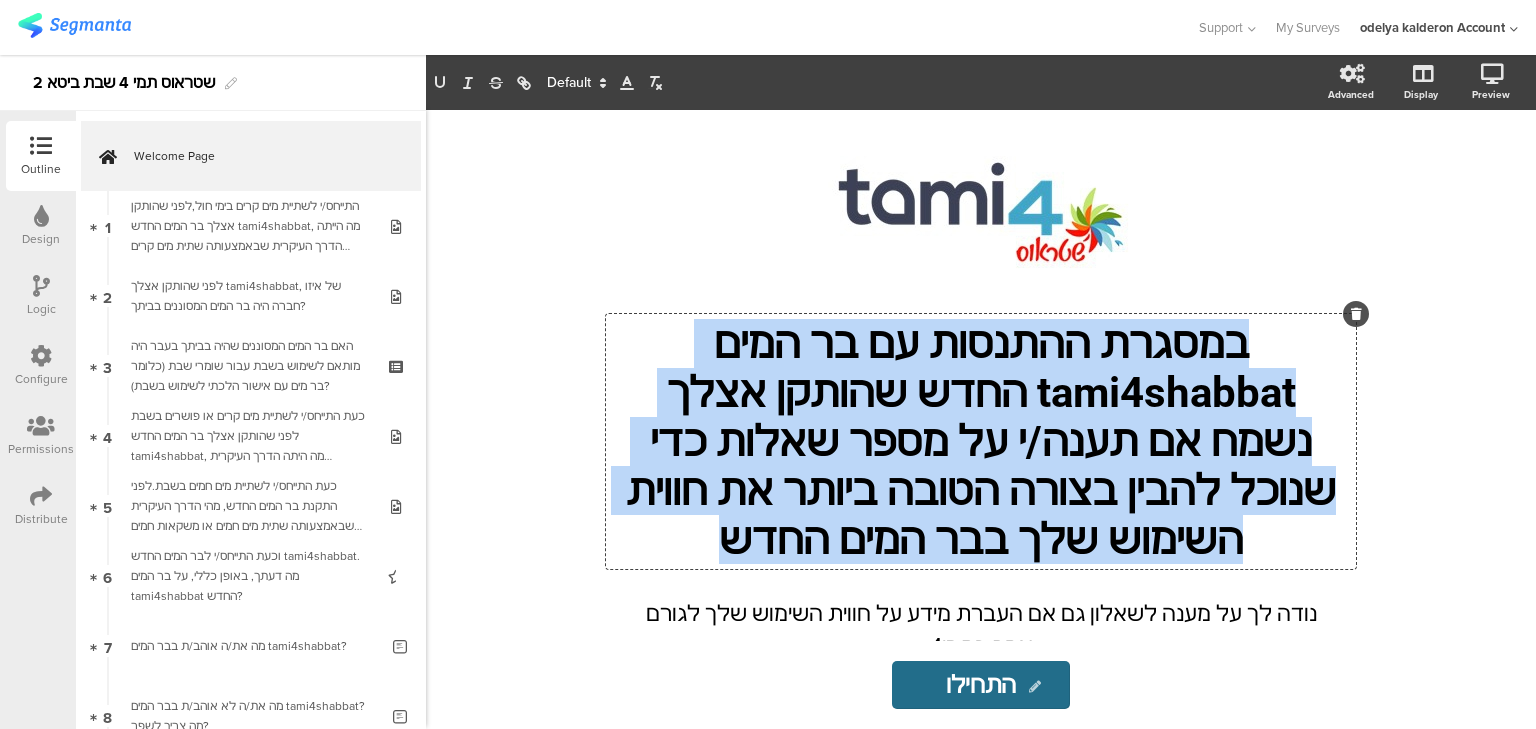 click on "במסגרת ההתנסות עם בר המים tami4shabbat החדש שהותקן אצלך נשמח אם תענה/י על מספר שאלות כדי שנוכל להבין בצורה הטובה ביותר את חווית השימוש שלך בבר המים החדש
במסגרת ההתנסות עם בר המים tami4shabbat החדש שהותקן אצלך נשמח אם תענה/י על מספר שאלות כדי שנוכל להבין בצורה הטובה ביותר את חווית השימוש שלך בבר המים החדש
במסגרת ההתנסות עם בר המים tami4shabbat החדש שהותקן אצלך נשמח אם תענה/י על מספר שאלות כדי שנוכל להבין בצורה הטובה ביותר את חווית השימוש שלך בבר המים החדש" 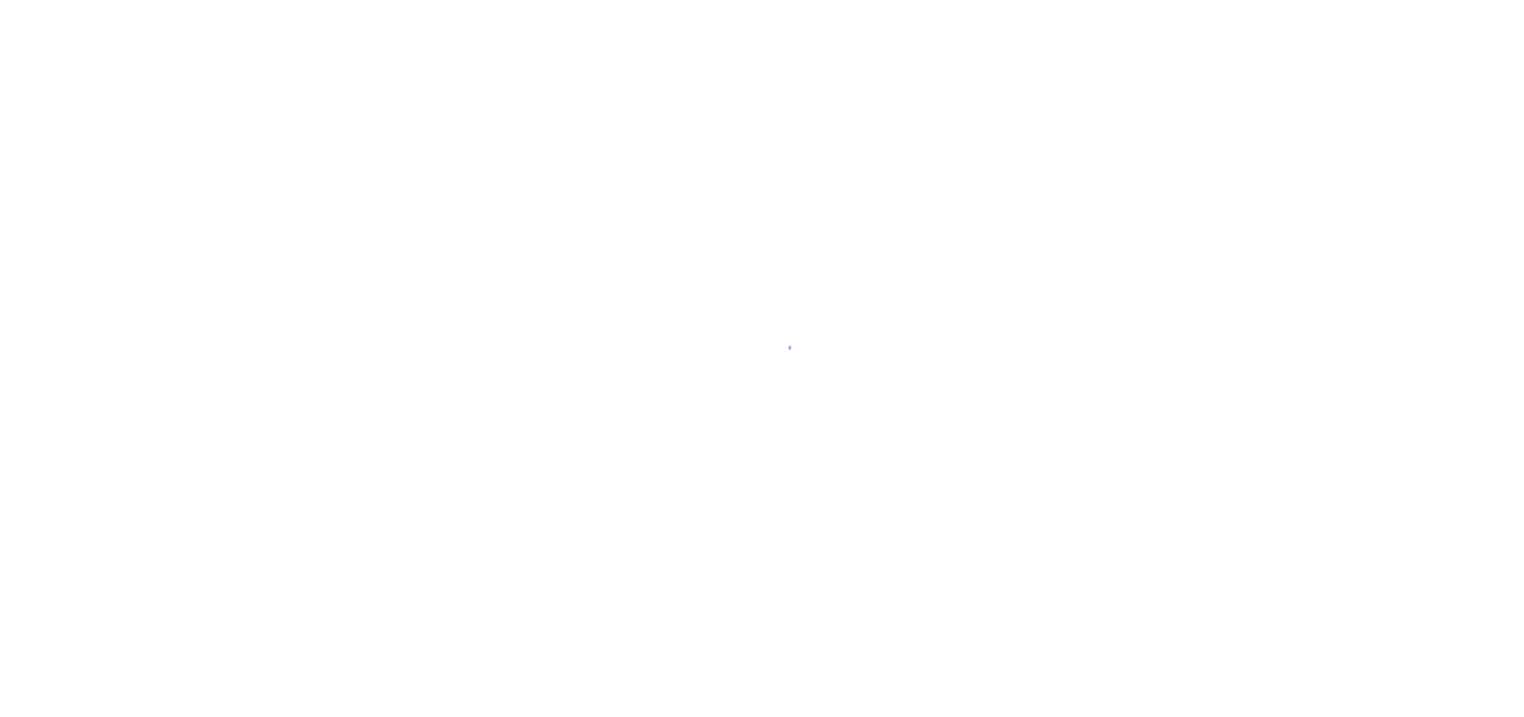 scroll, scrollTop: 0, scrollLeft: 0, axis: both 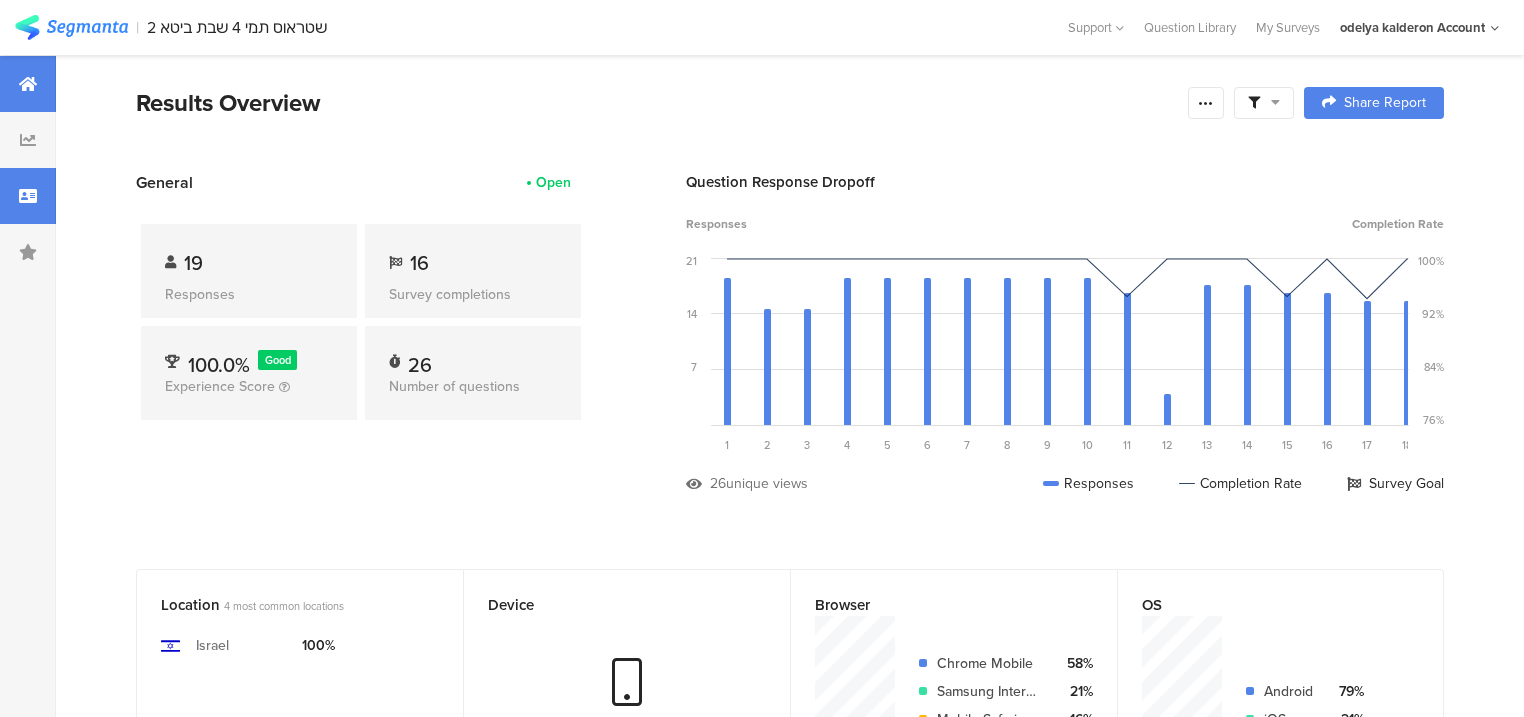 click at bounding box center [28, 196] 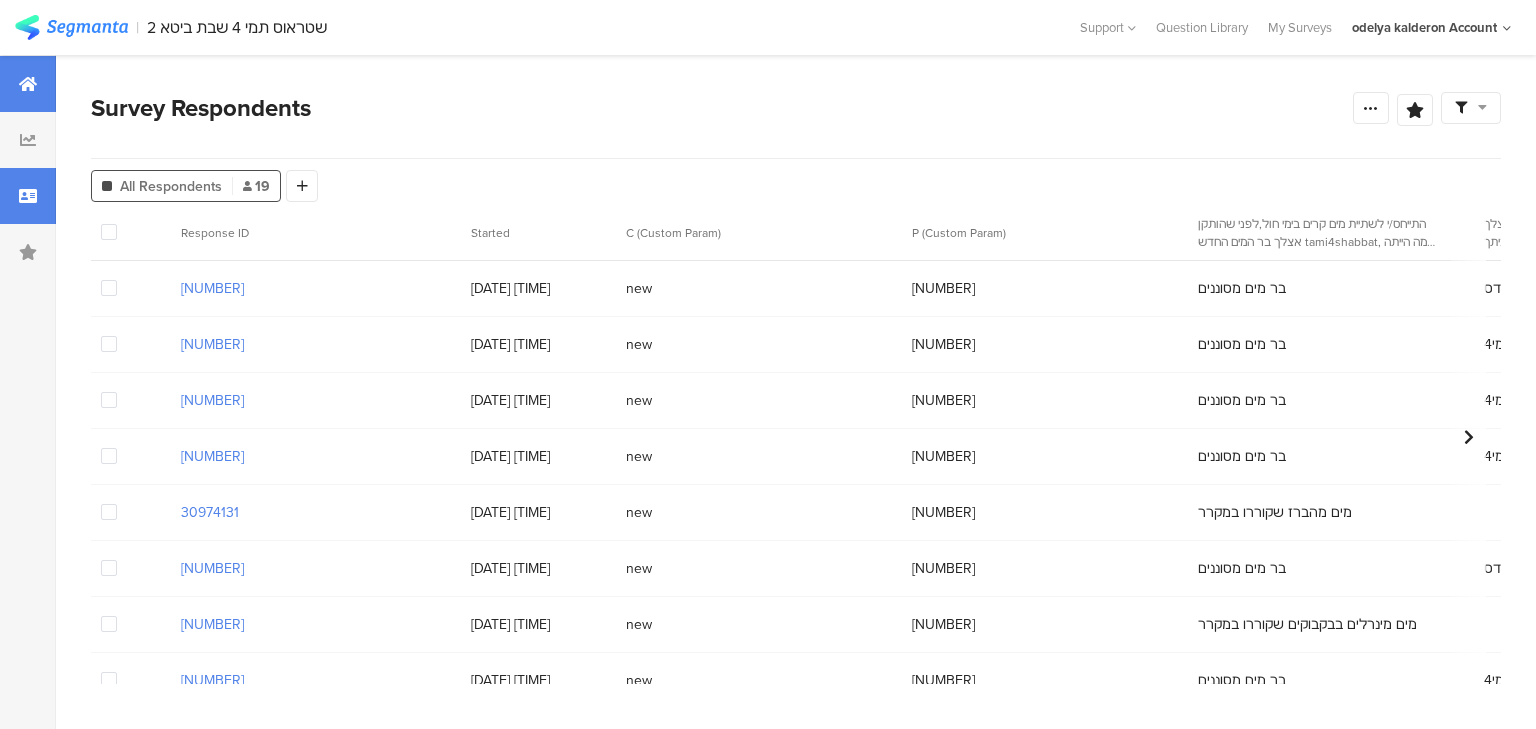 click at bounding box center [28, 84] 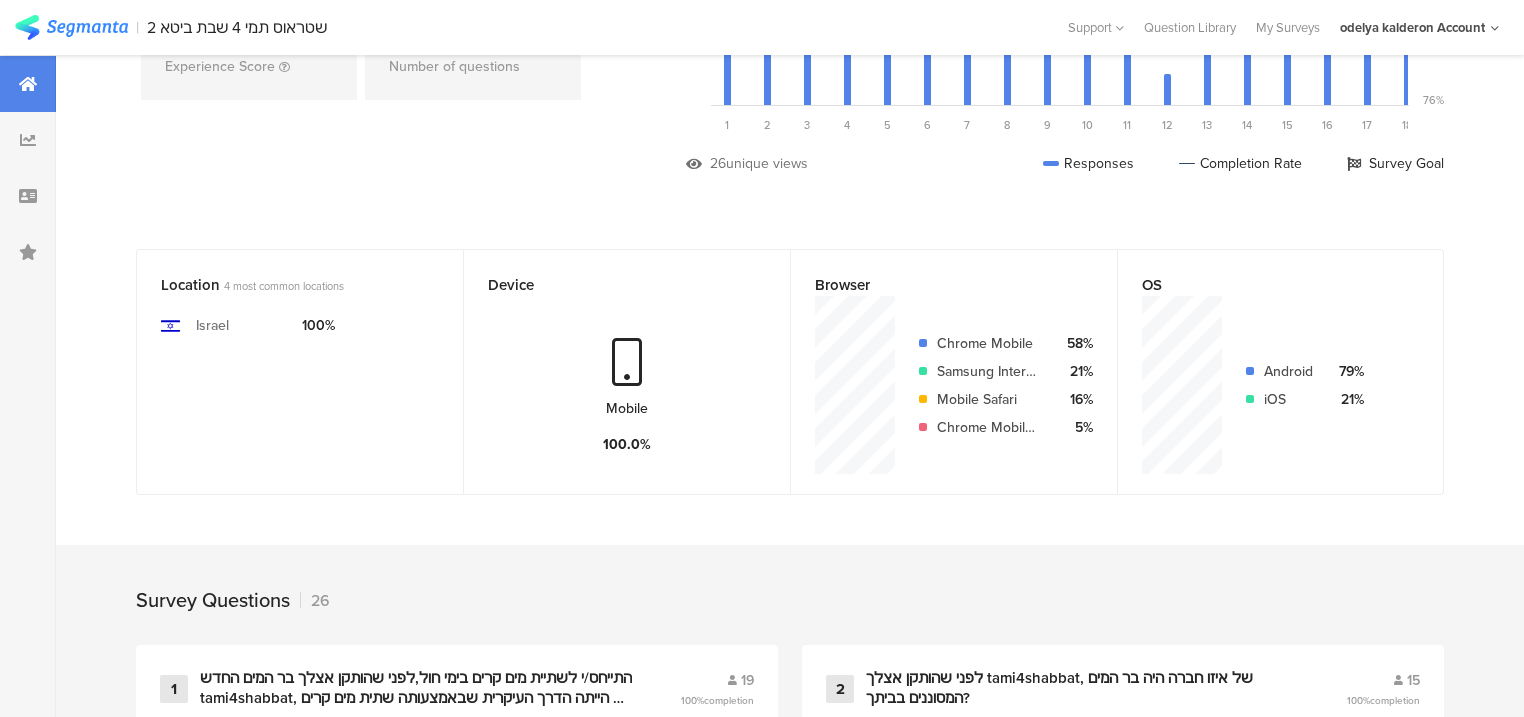 scroll, scrollTop: 0, scrollLeft: 0, axis: both 